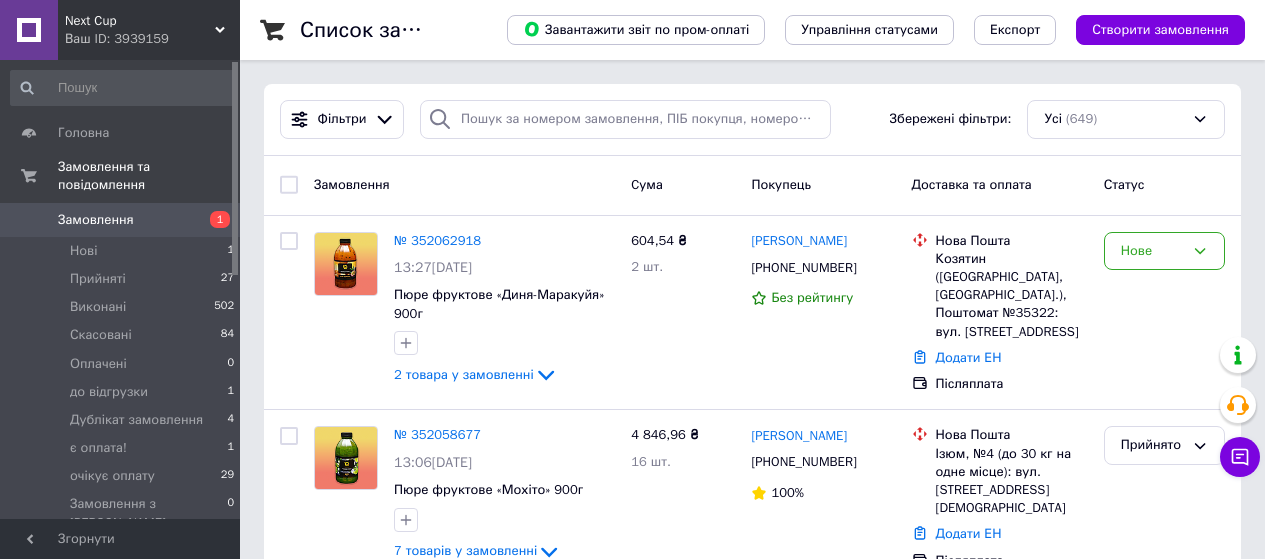 scroll, scrollTop: 0, scrollLeft: 0, axis: both 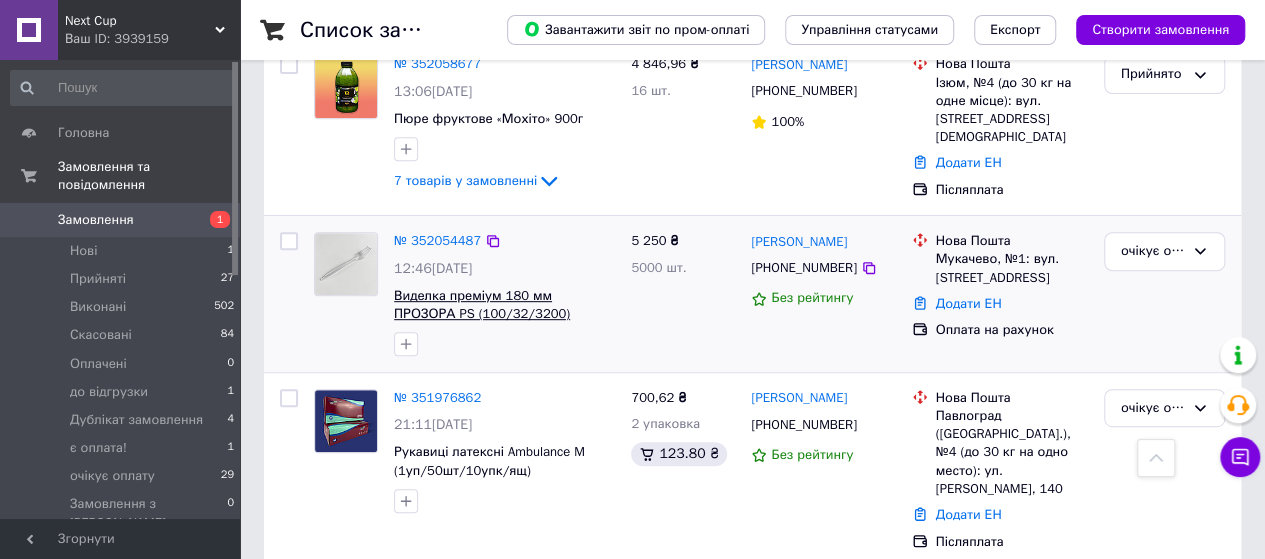 click on "Виделка преміум 180 мм ПРОЗОРА PS (100/32/3200)" at bounding box center [482, 305] 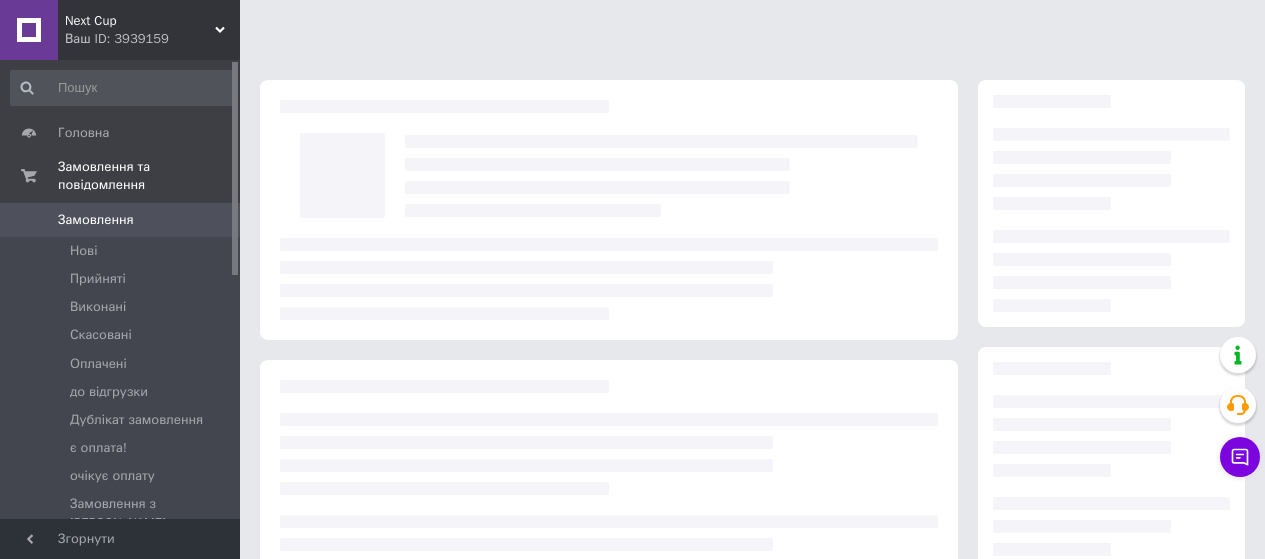 scroll, scrollTop: 0, scrollLeft: 0, axis: both 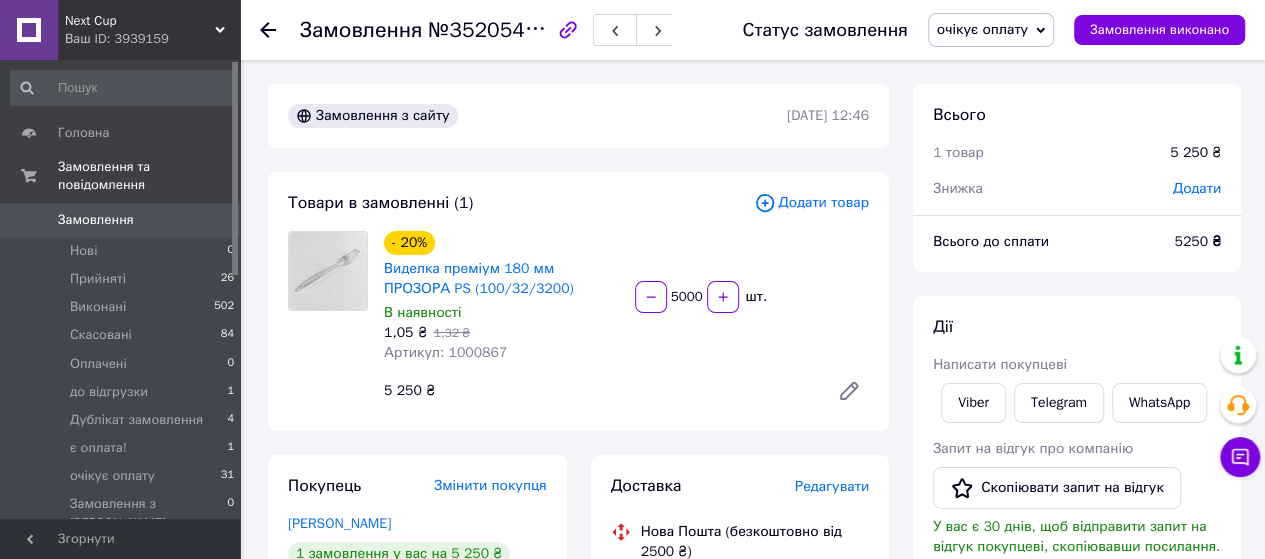 click 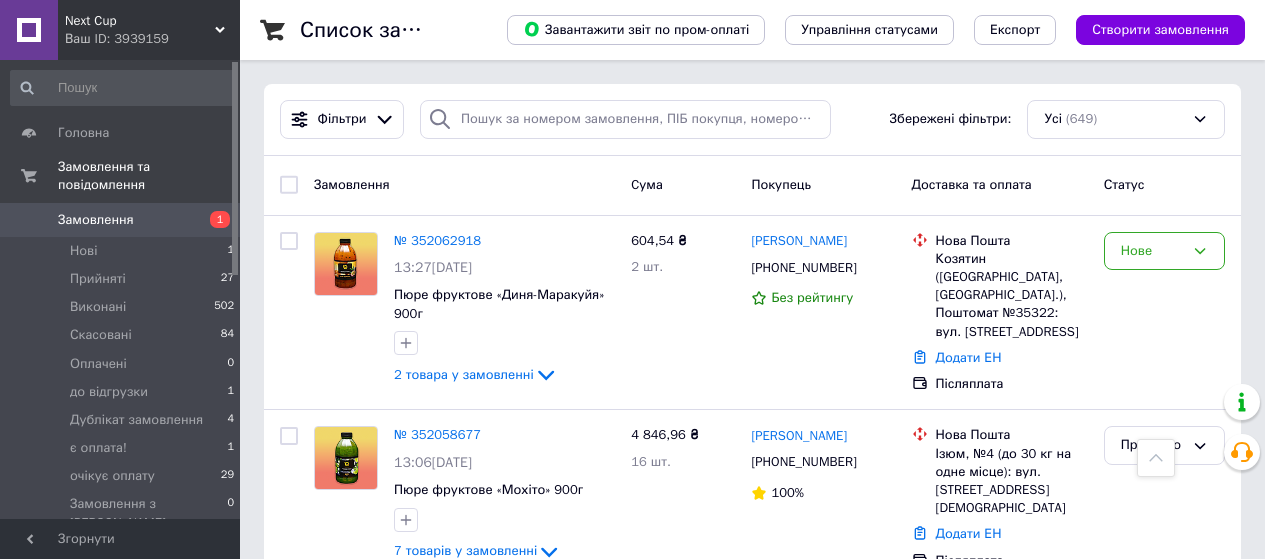 scroll, scrollTop: 371, scrollLeft: 0, axis: vertical 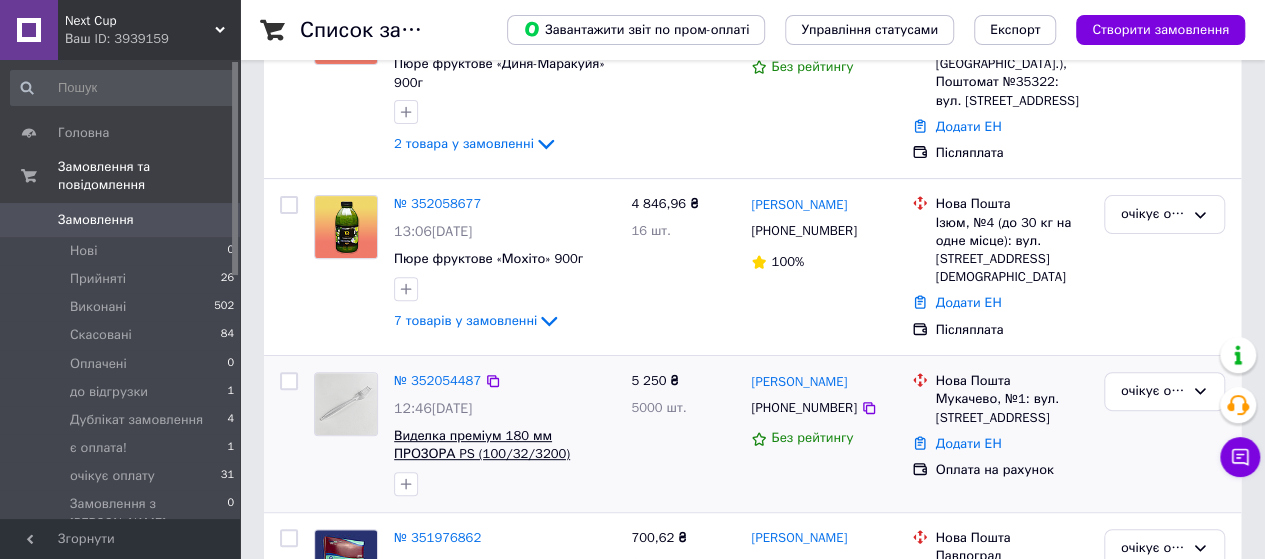click on "Виделка преміум 180 мм ПРОЗОРА PS (100/32/3200)" at bounding box center (482, 445) 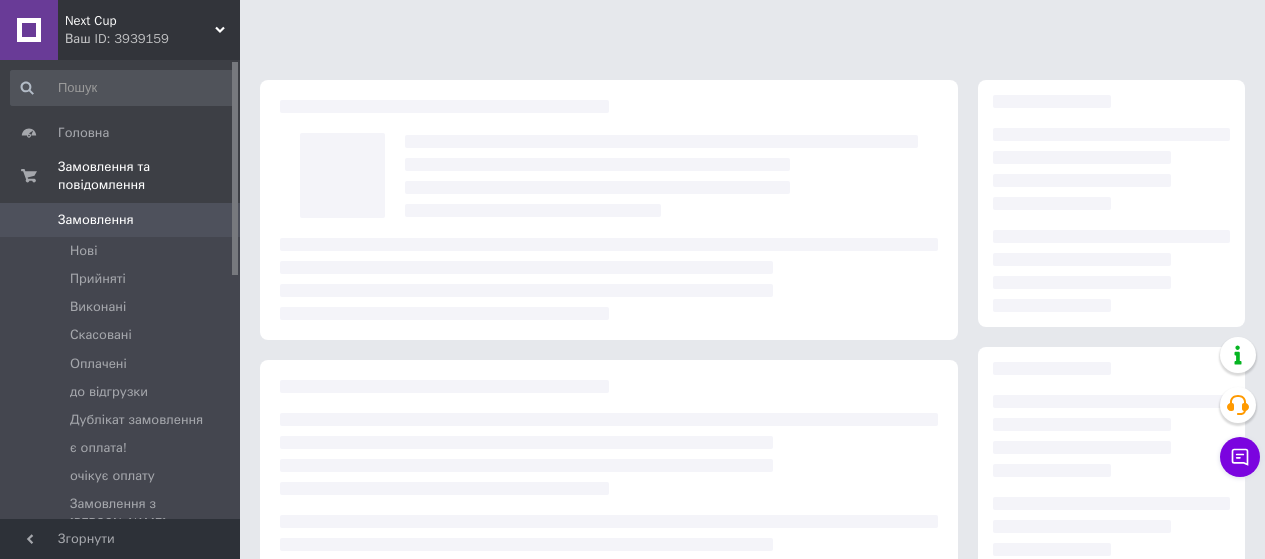 scroll, scrollTop: 0, scrollLeft: 0, axis: both 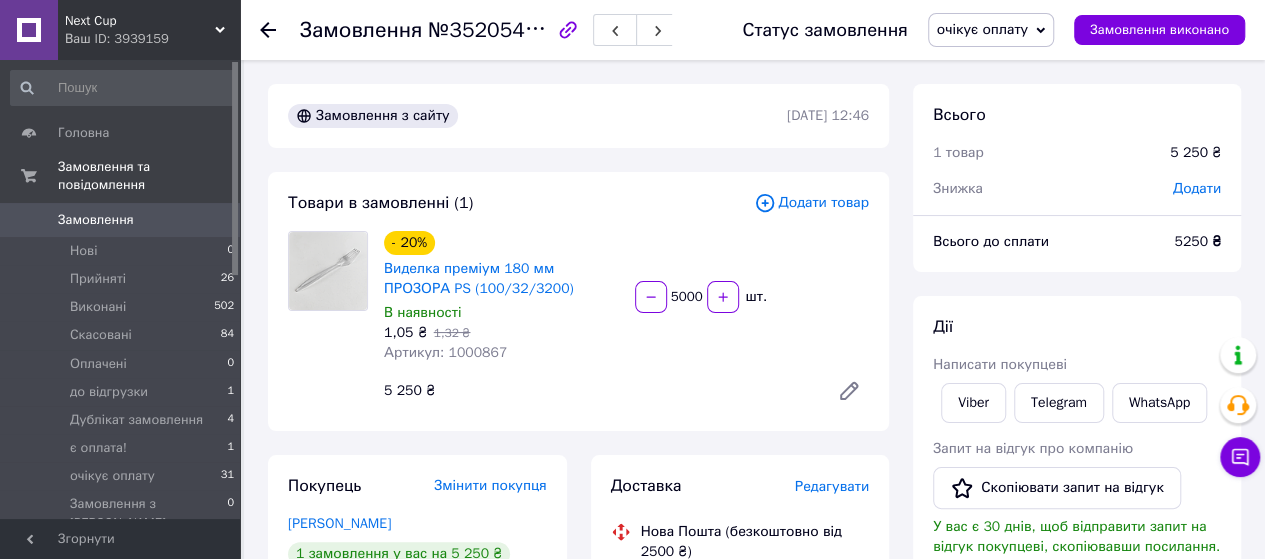 click on "Замовлення №352054487 Статус замовлення очікує оплату Прийнято Виконано Скасовано Оплачено до відгрузки Дублікат замовлення  є оплата! Замовлення виконано" at bounding box center (752, 30) 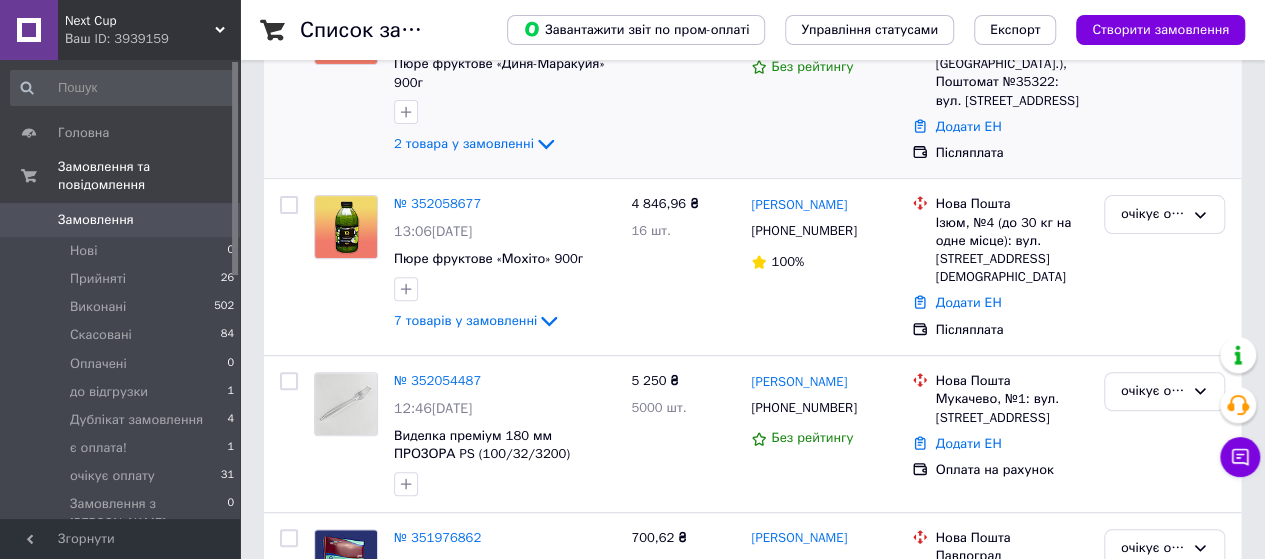scroll, scrollTop: 0, scrollLeft: 0, axis: both 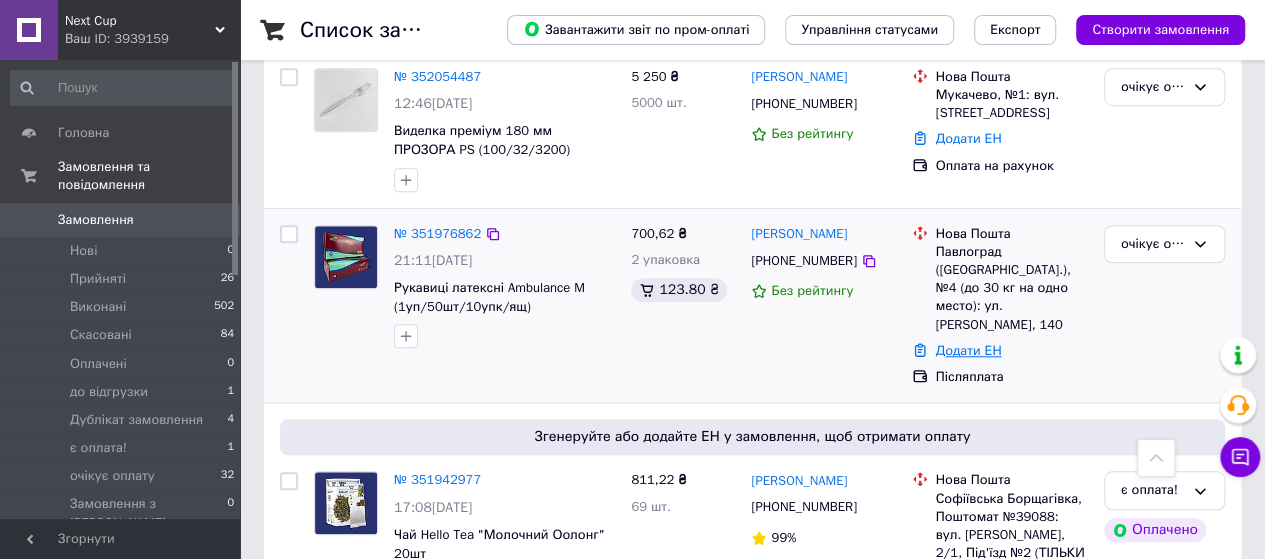 click on "Додати ЕН" at bounding box center (969, 350) 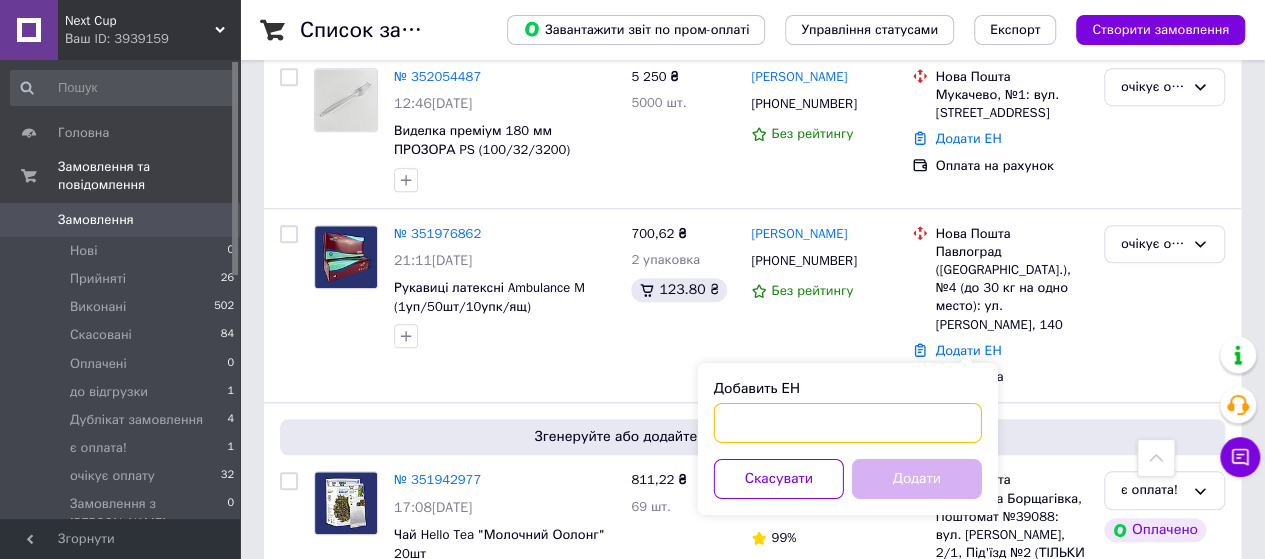 click on "Добавить ЕН" at bounding box center [848, 423] 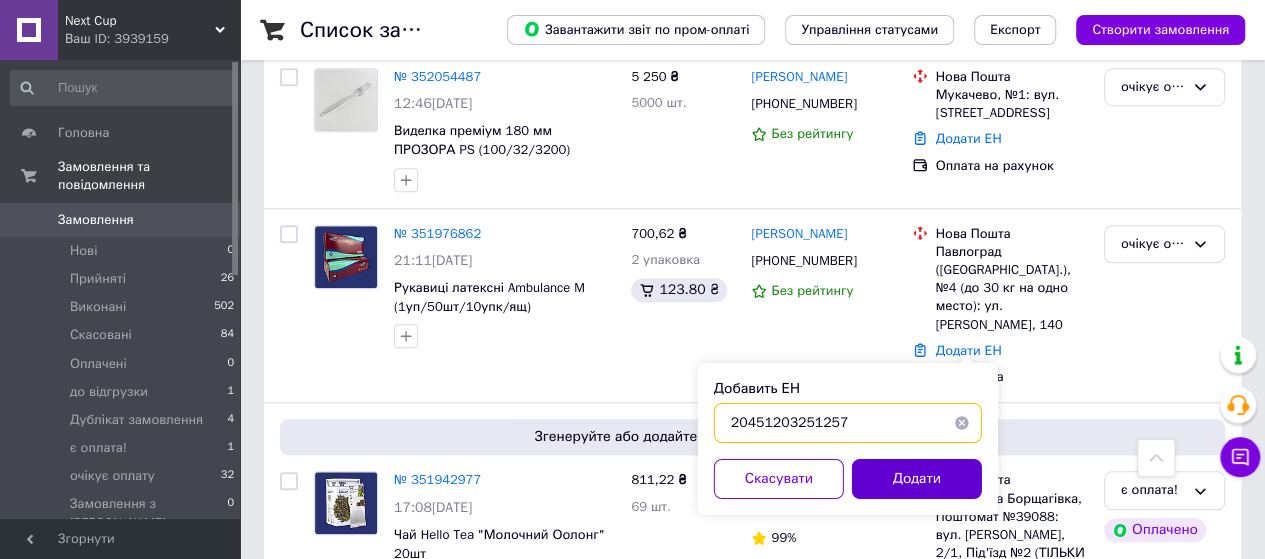 type on "20451203251257" 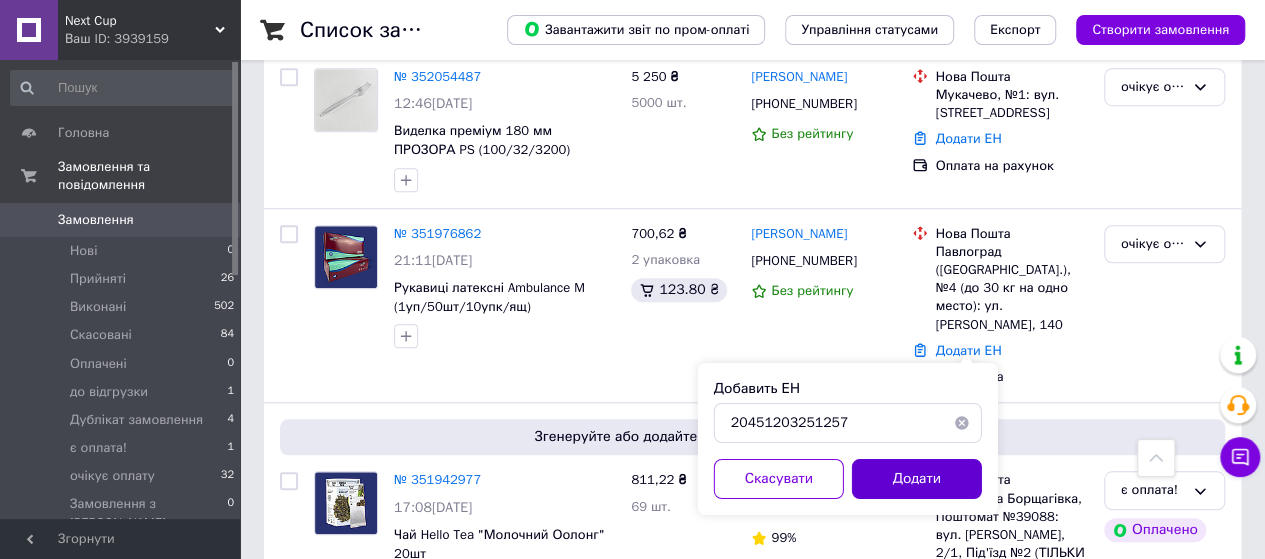 click on "Додати" at bounding box center [917, 479] 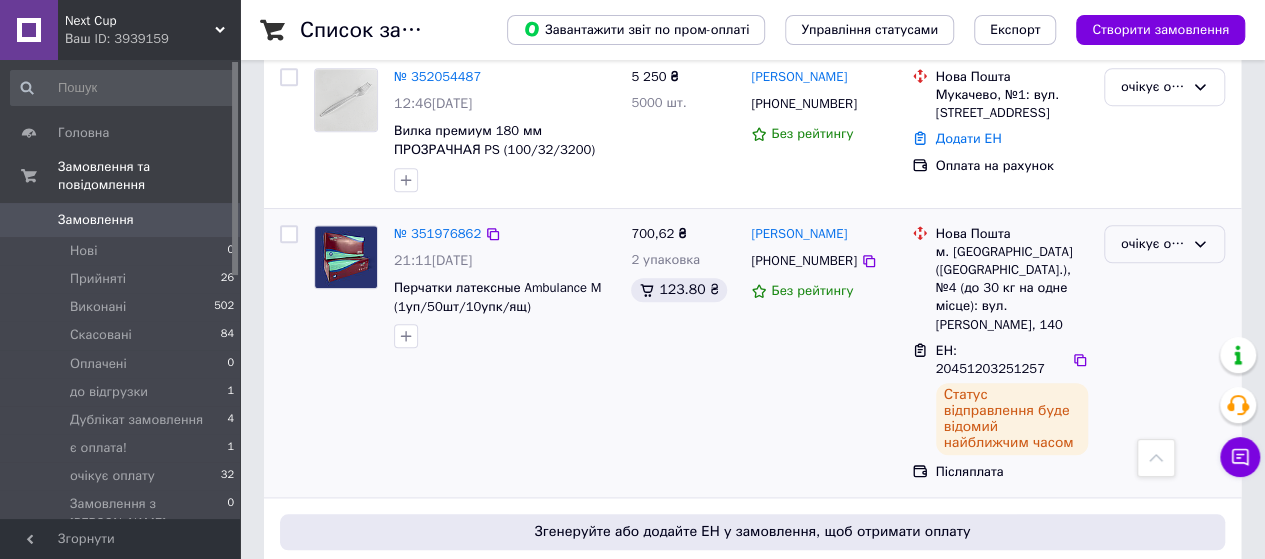 click on "очікує оплату" at bounding box center (1152, 244) 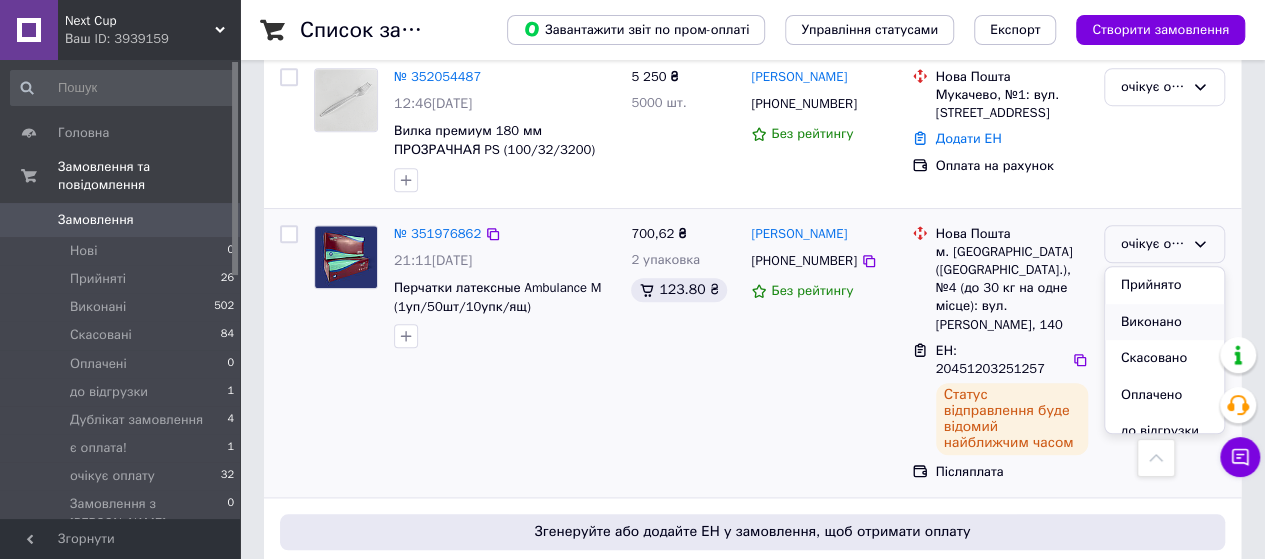 click on "Виконано" at bounding box center [1164, 322] 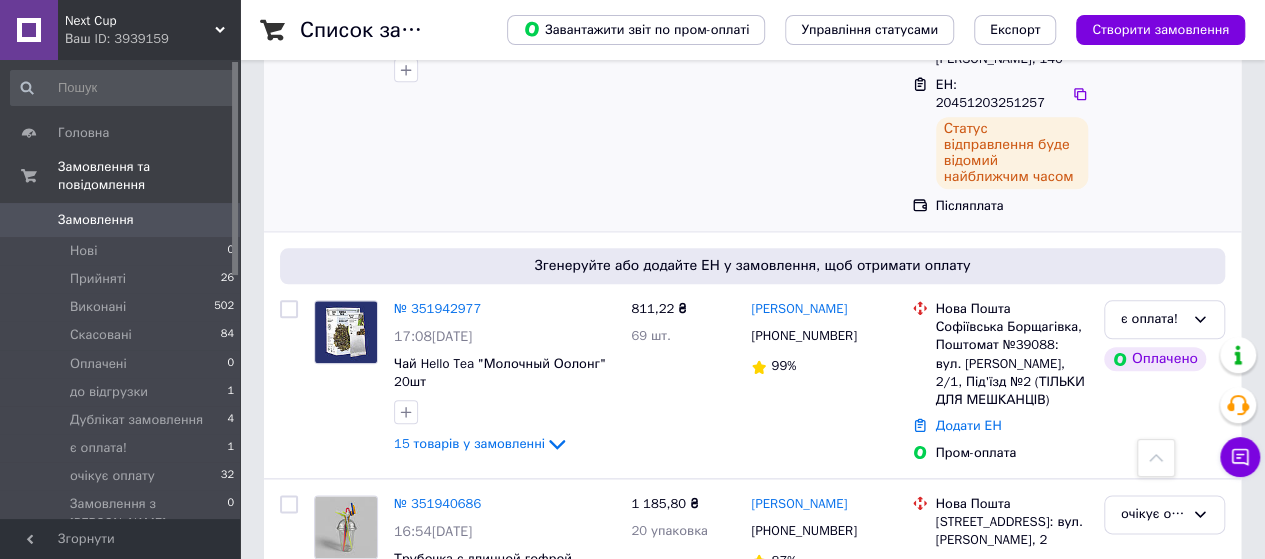 scroll, scrollTop: 988, scrollLeft: 0, axis: vertical 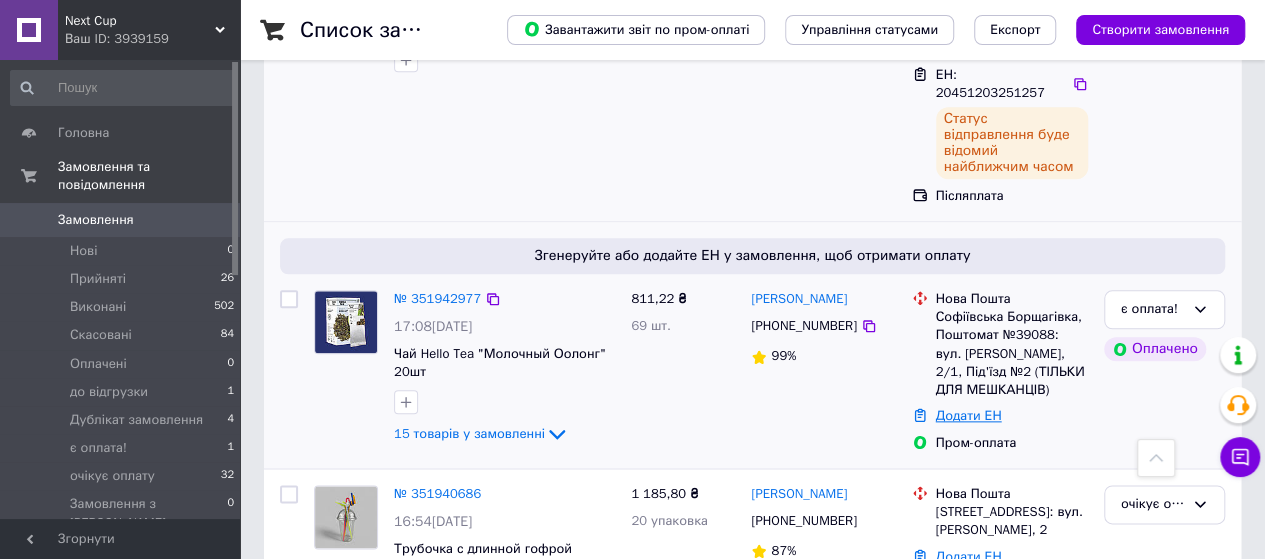 click on "Додати ЕН" at bounding box center [969, 415] 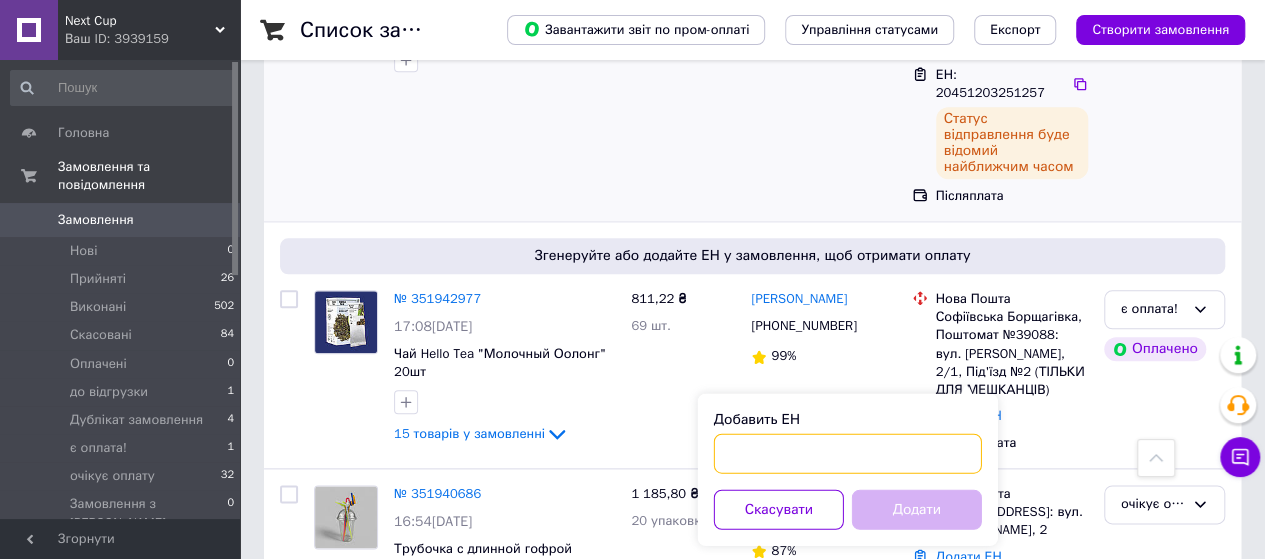 click on "Добавить ЕН" at bounding box center [848, 453] 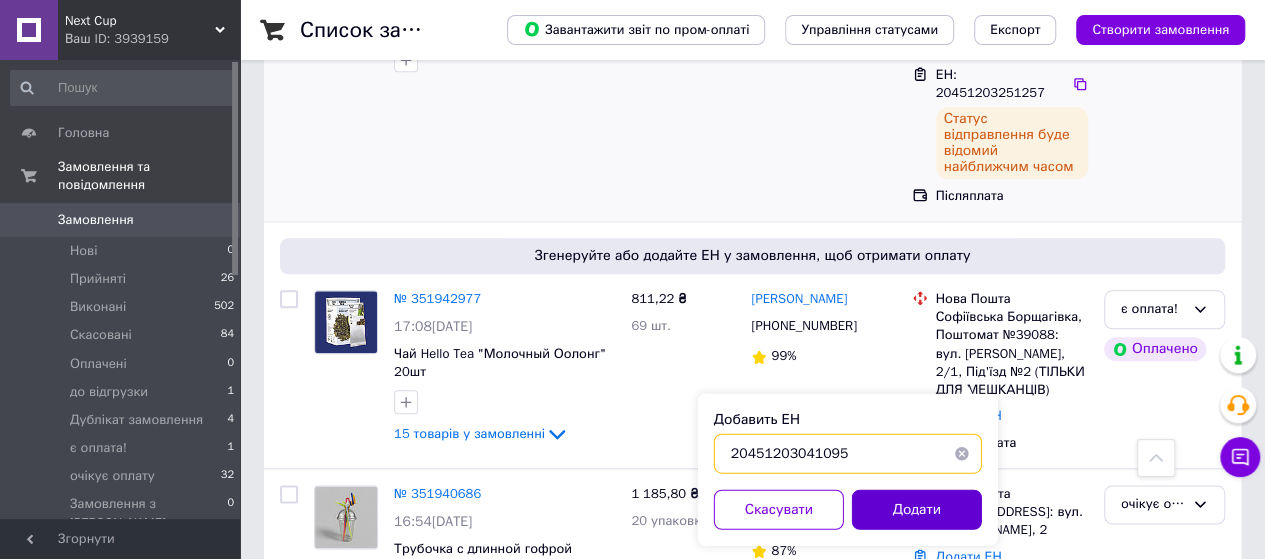 type on "20451203041095" 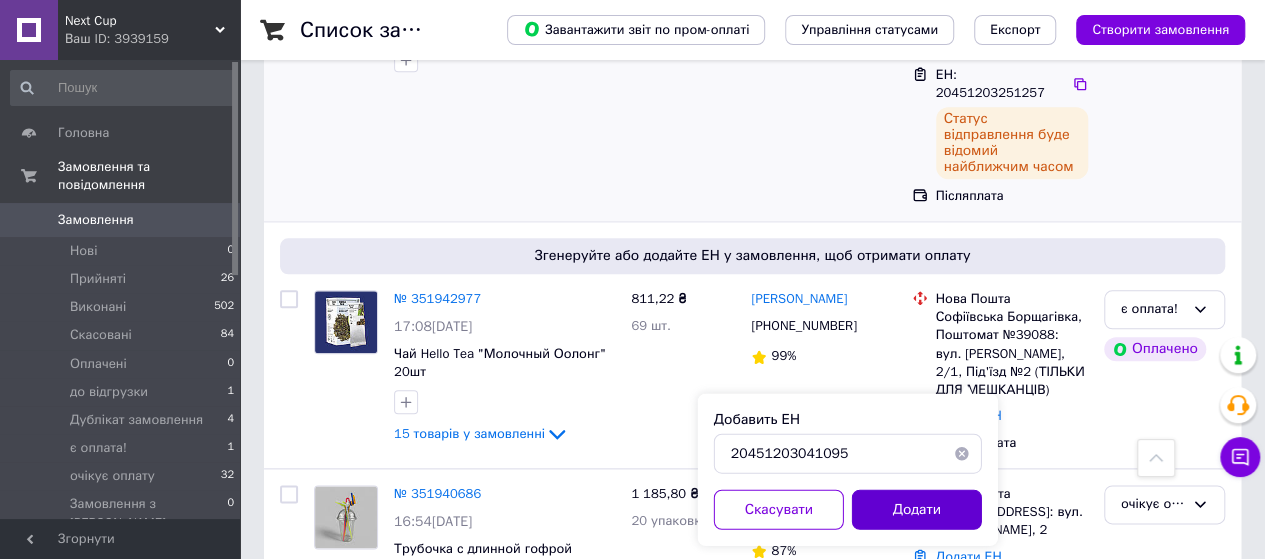 click on "Додати" at bounding box center (917, 509) 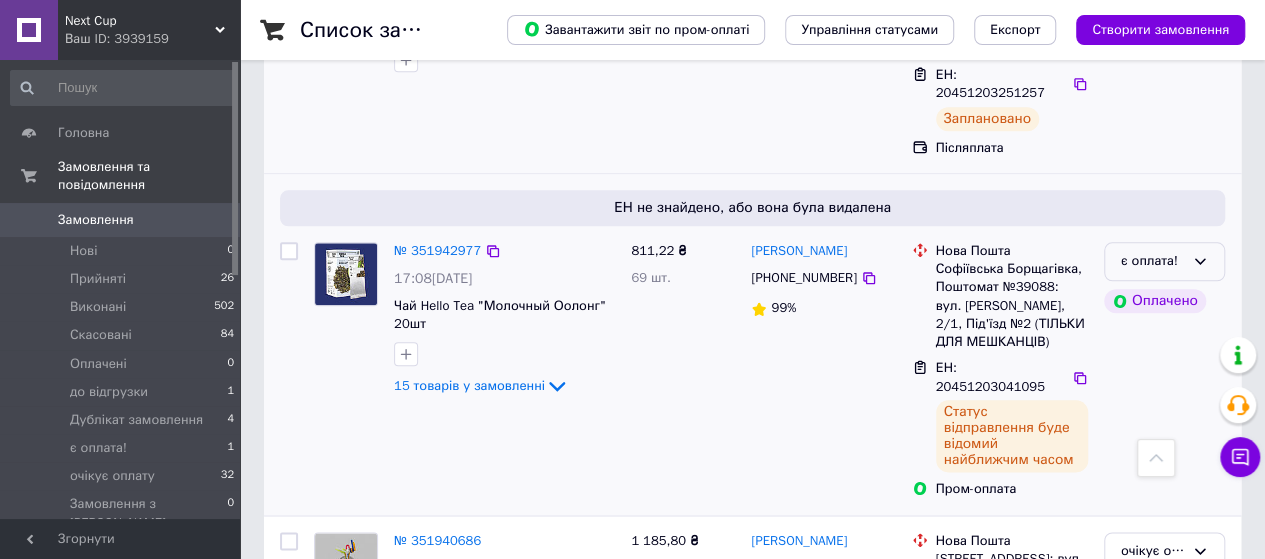 click on "є оплата!" at bounding box center [1152, 261] 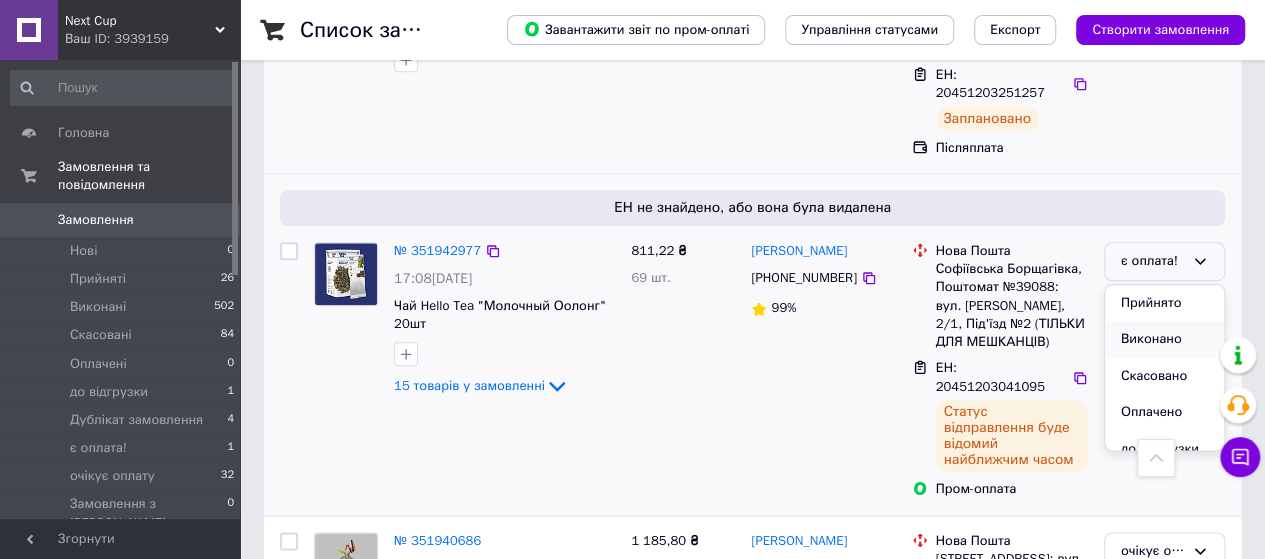 click on "Виконано" at bounding box center (1164, 339) 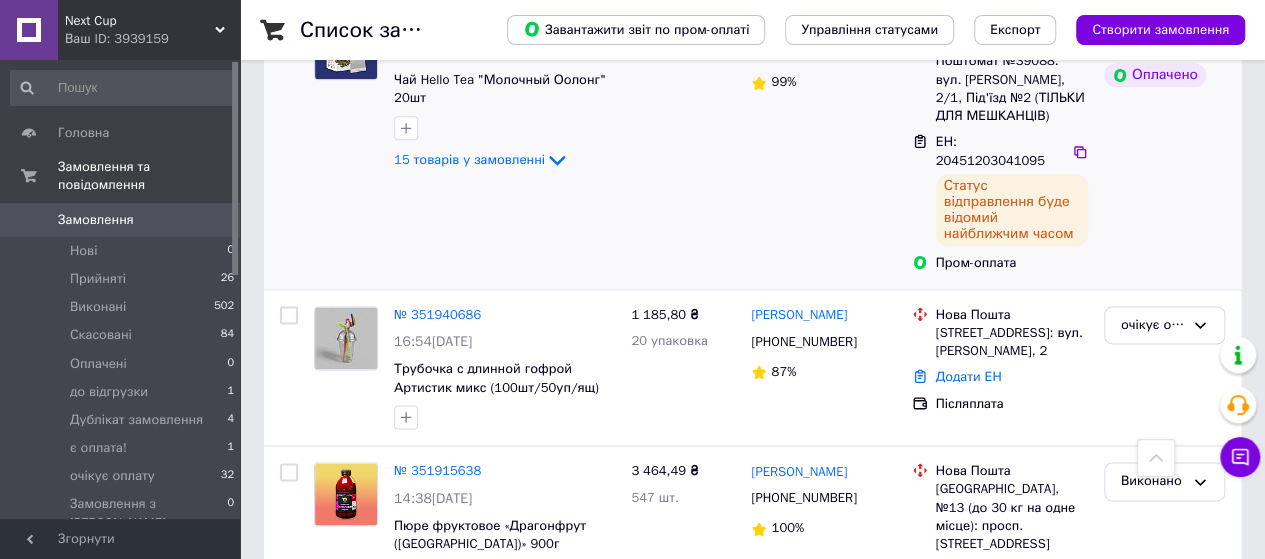 scroll, scrollTop: 1224, scrollLeft: 0, axis: vertical 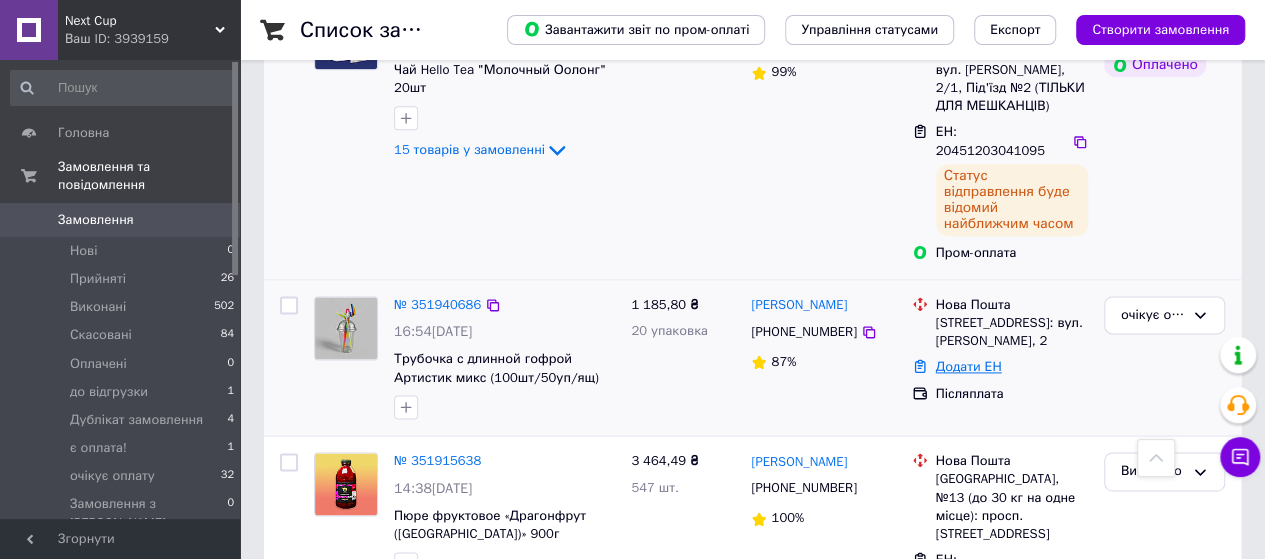 click on "Додати ЕН" at bounding box center (969, 366) 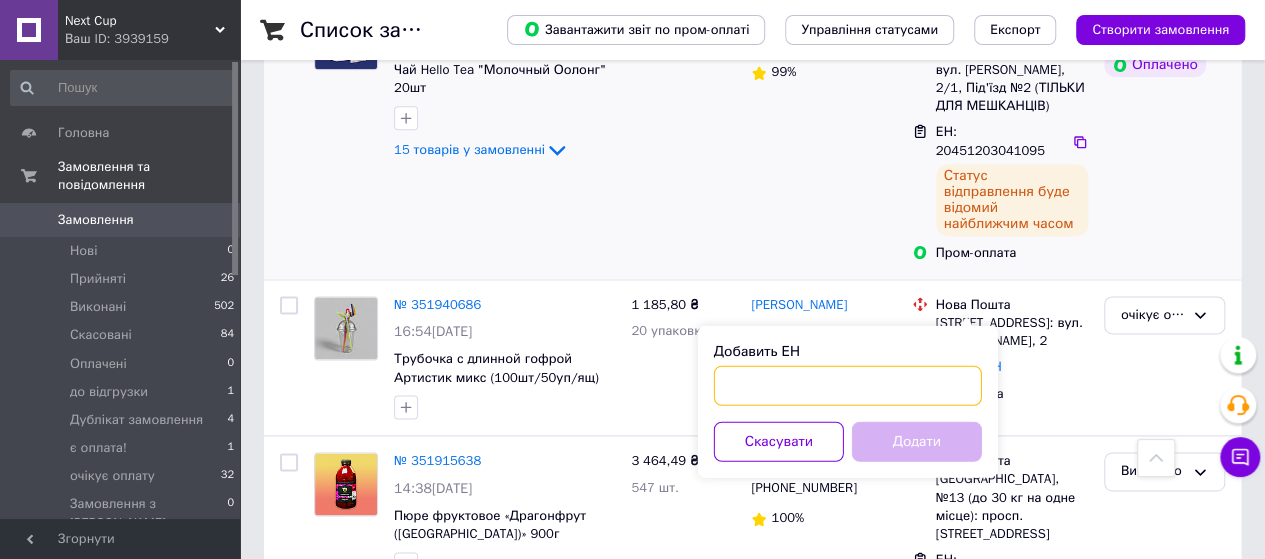 click on "Добавить ЕН" at bounding box center [848, 385] 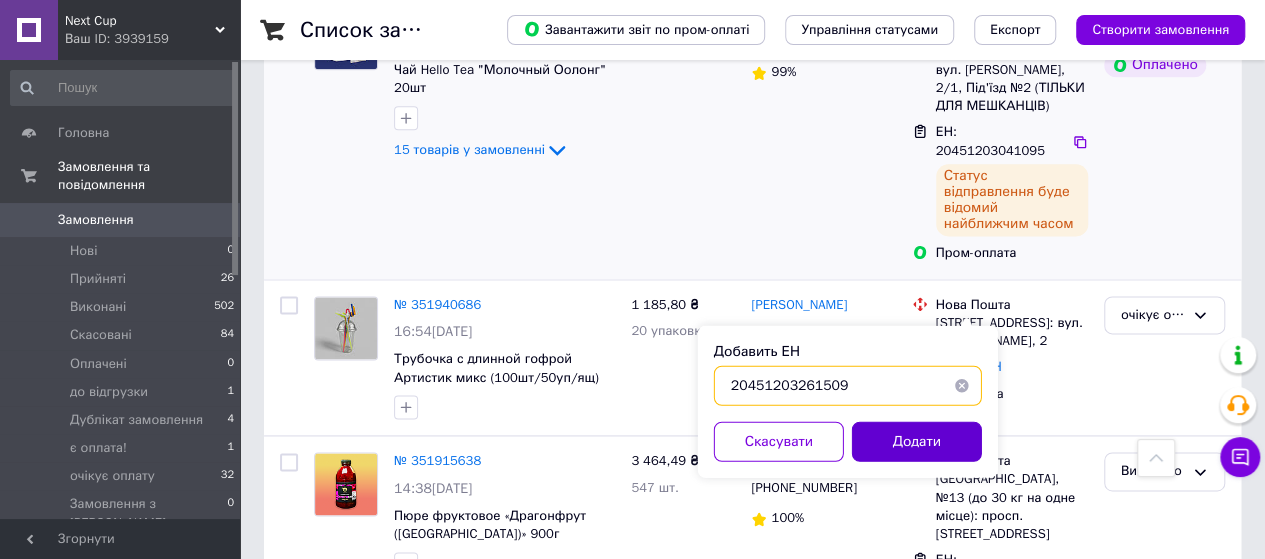 type on "20451203261509" 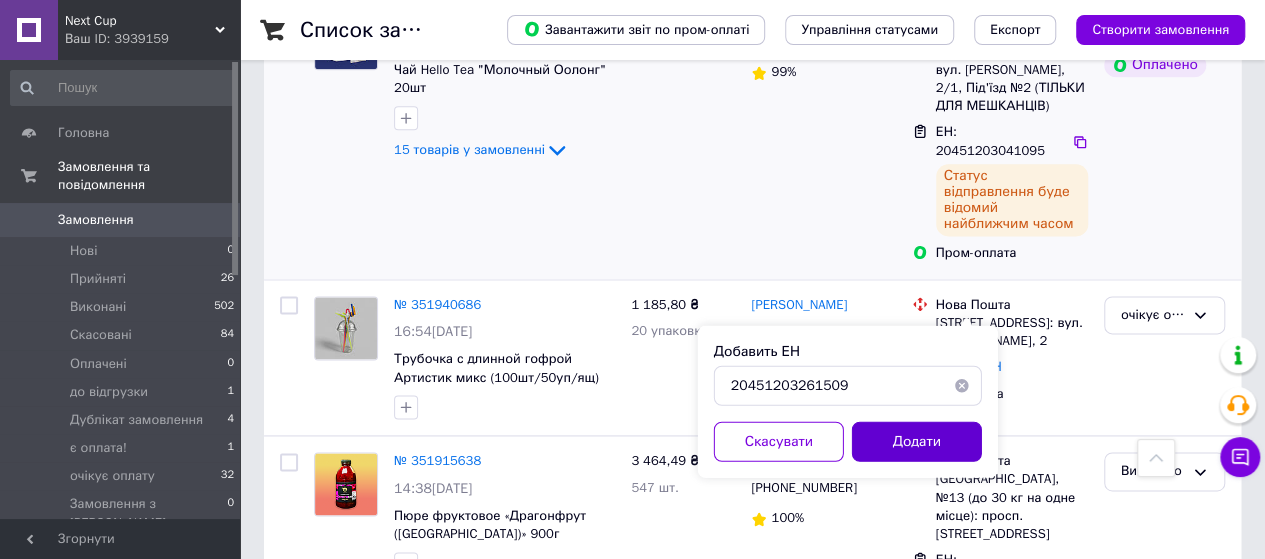 click on "Додати" at bounding box center [917, 441] 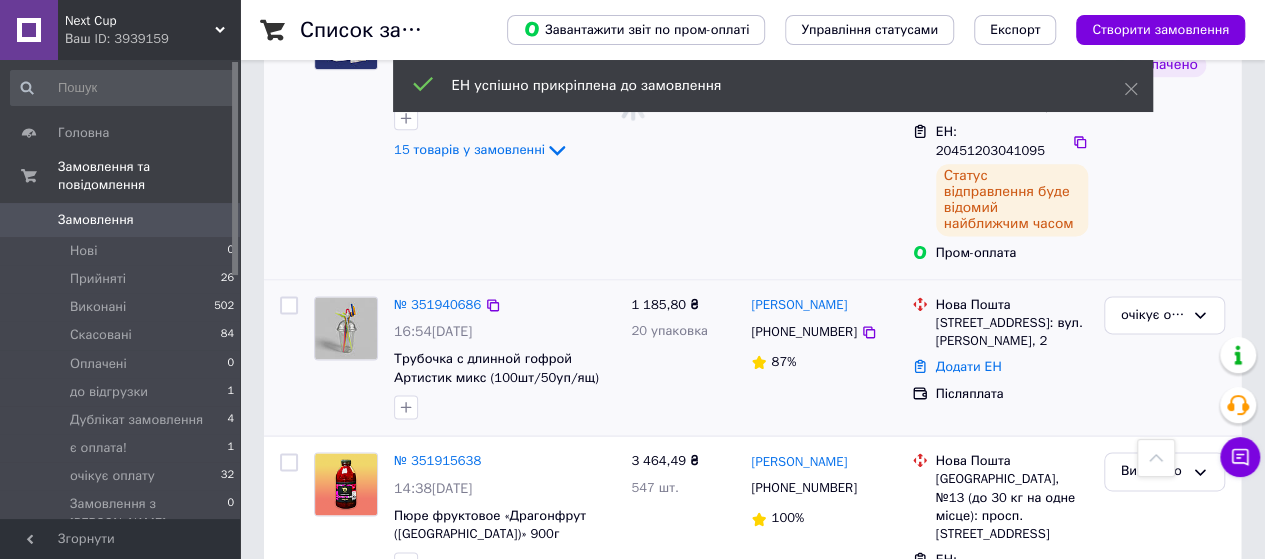 scroll, scrollTop: 1172, scrollLeft: 0, axis: vertical 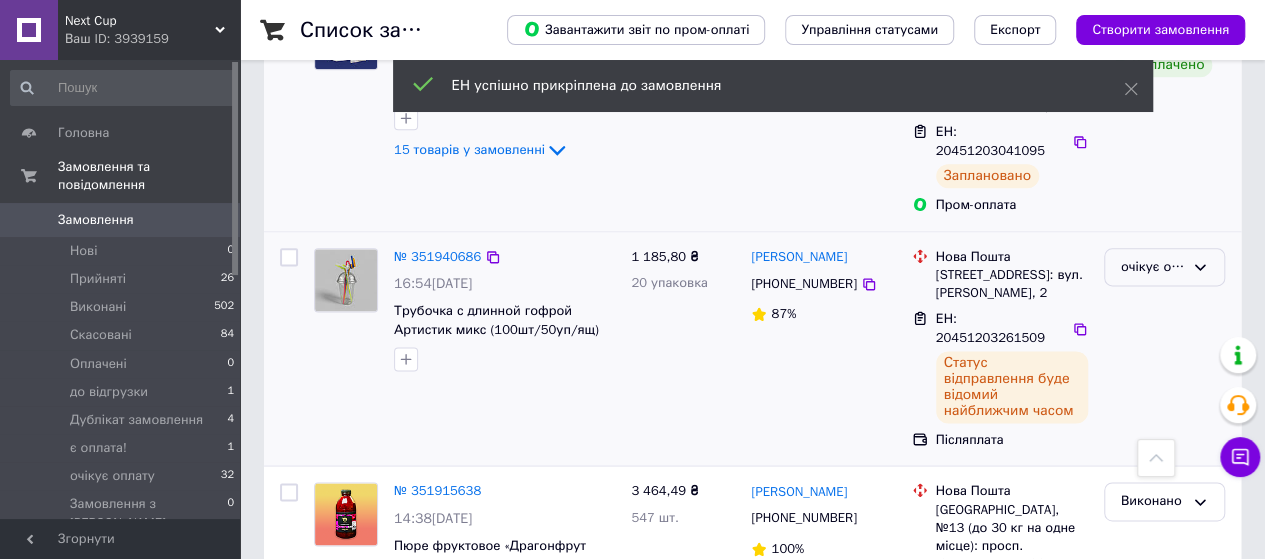 click on "очікує оплату" at bounding box center (1164, 267) 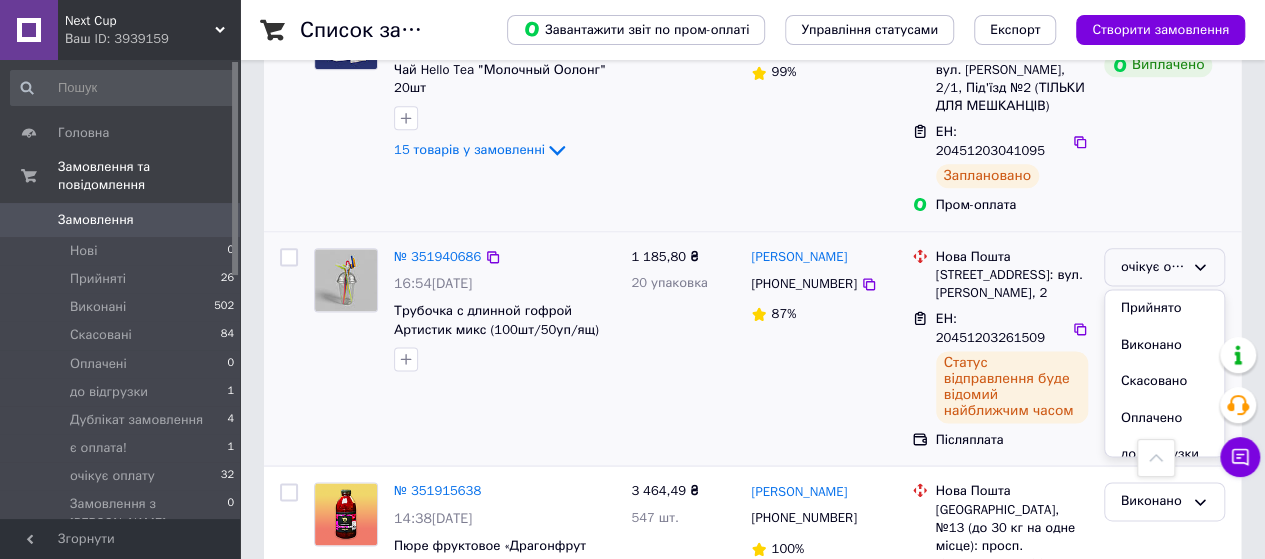 click on "Виконано" at bounding box center [1164, 345] 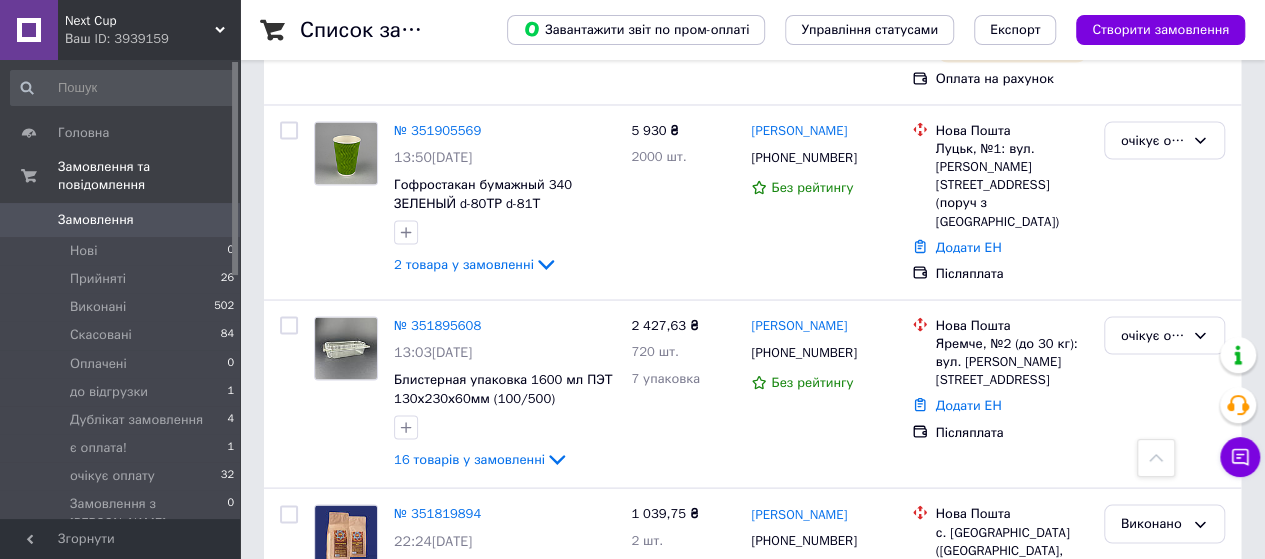 scroll, scrollTop: 1789, scrollLeft: 0, axis: vertical 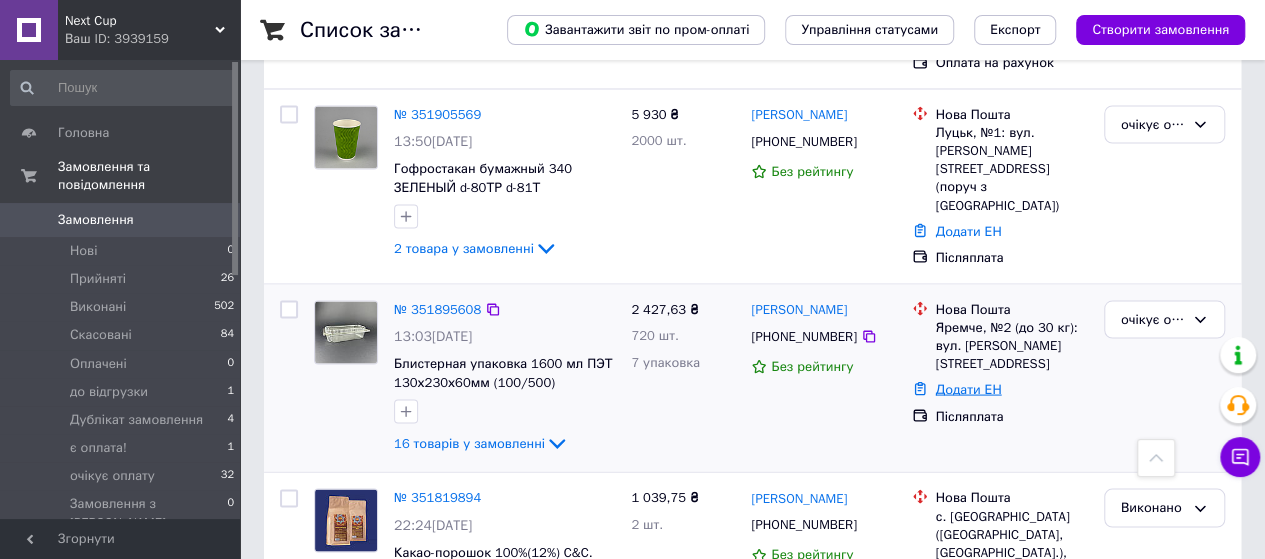 click on "Додати ЕН" at bounding box center (969, 388) 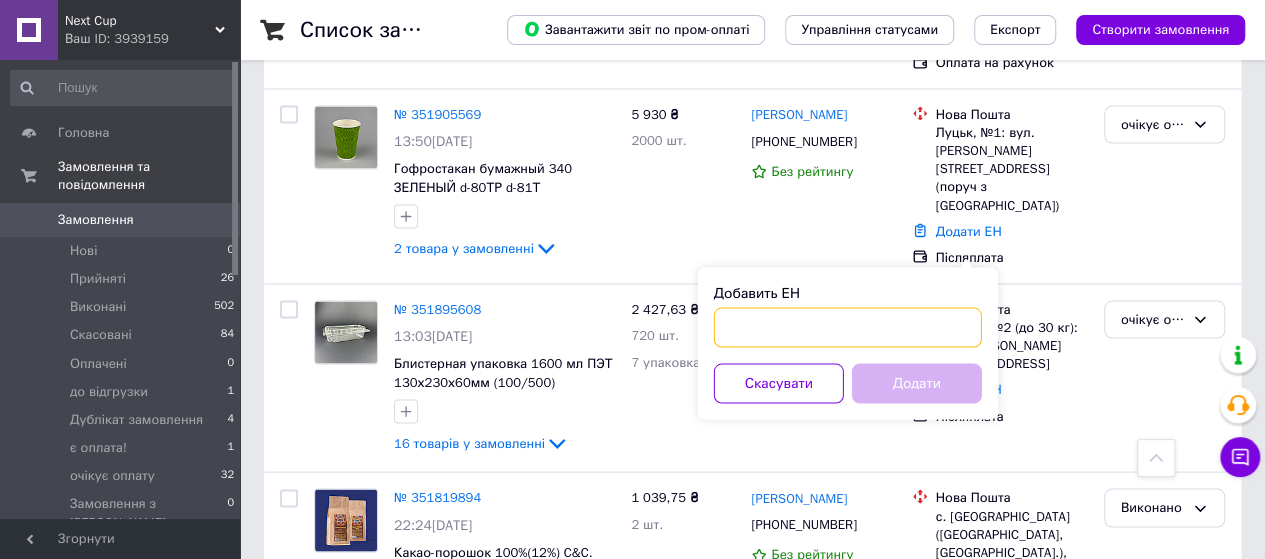 click on "Добавить ЕН" at bounding box center [848, 327] 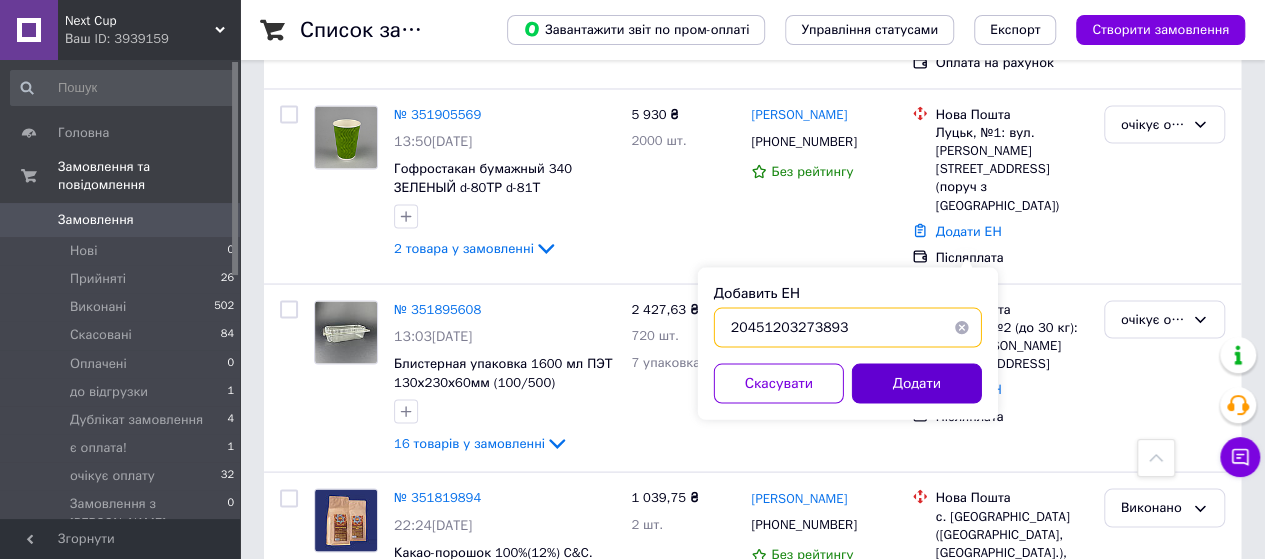 type on "20451203273893" 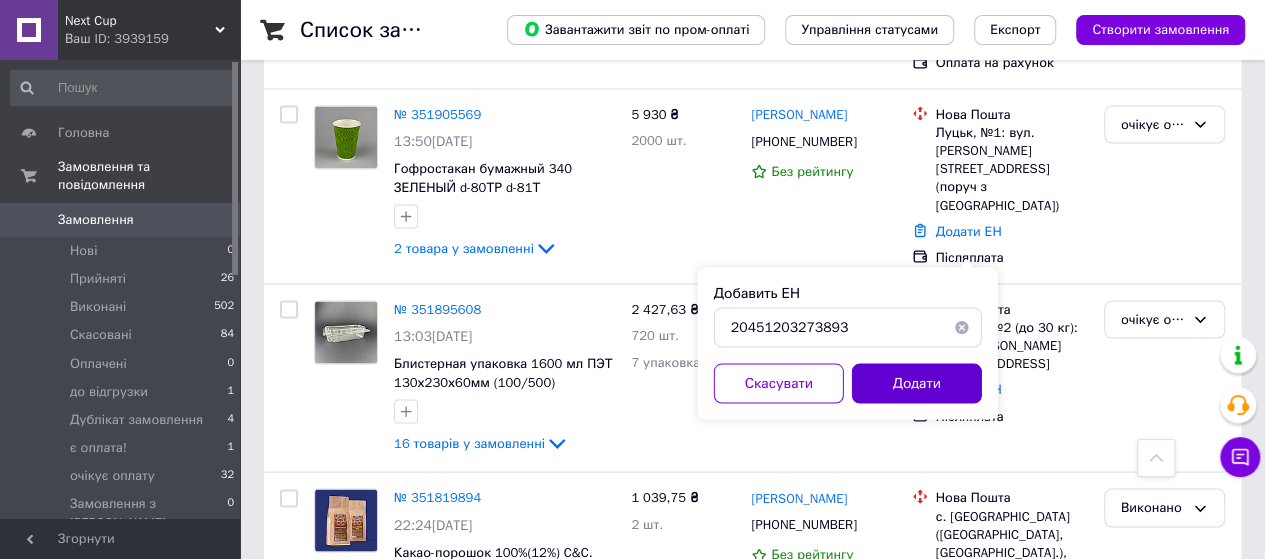 click on "Додати" at bounding box center (917, 383) 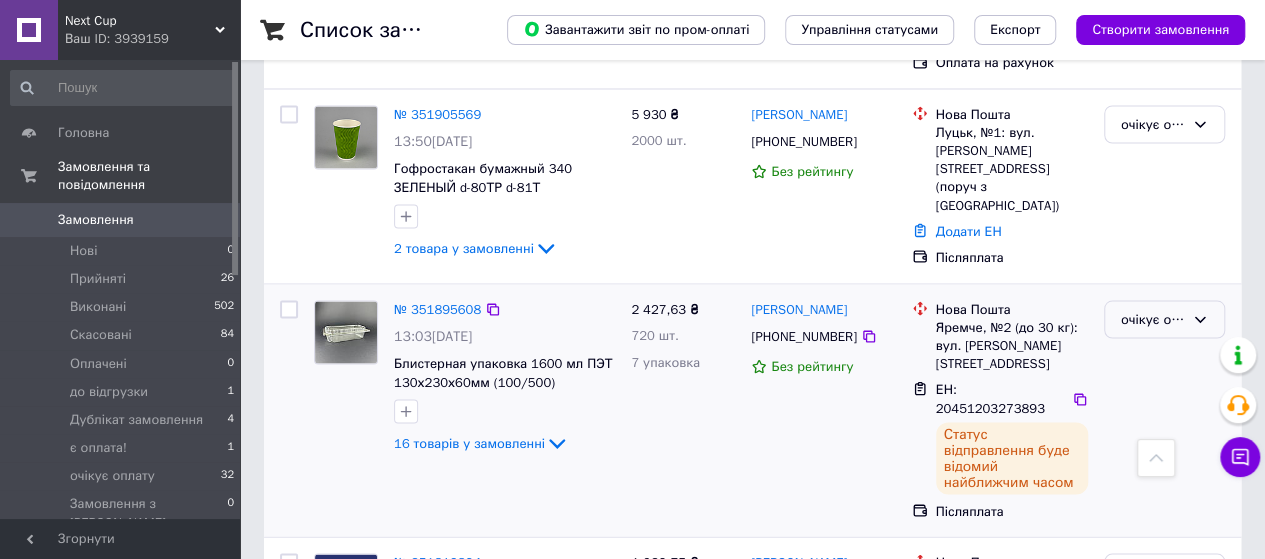 click on "очікує оплату" at bounding box center [1152, 319] 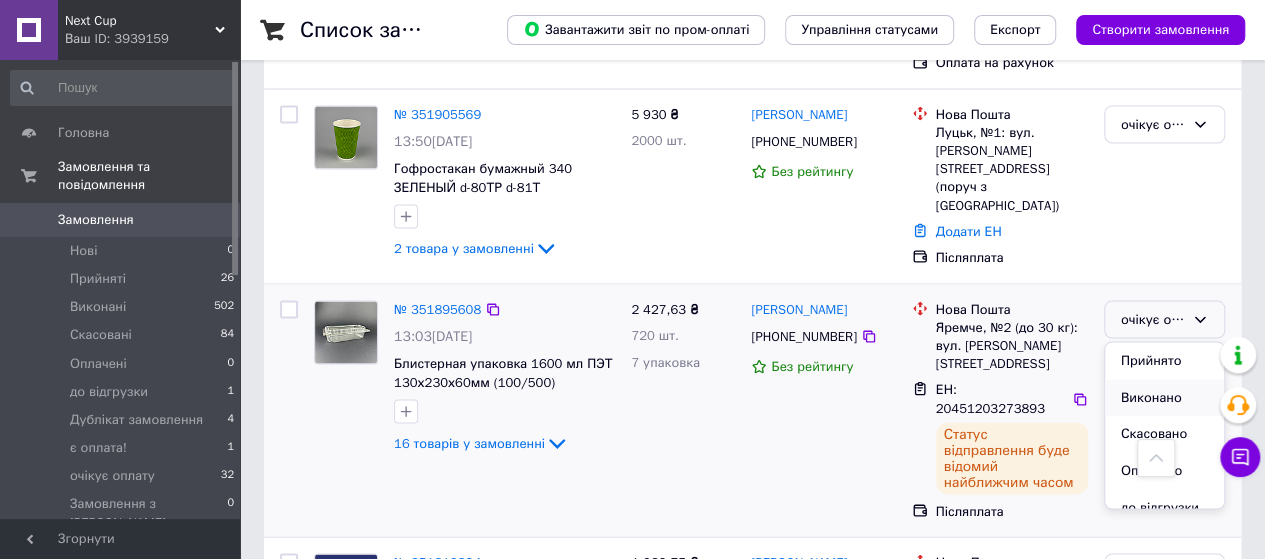 click on "Виконано" at bounding box center (1164, 397) 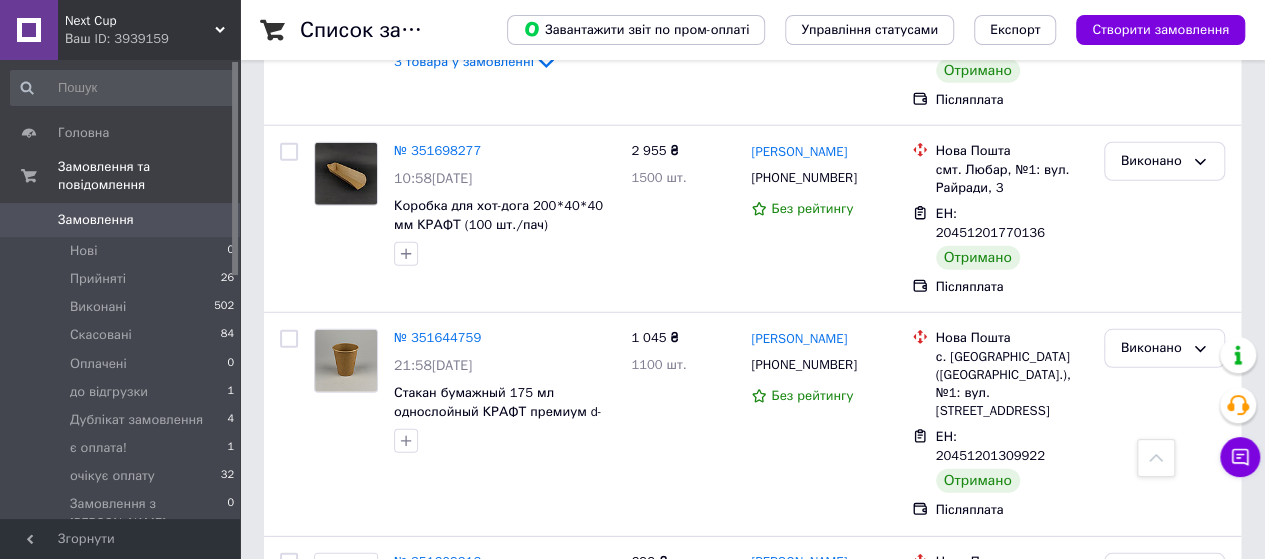 scroll, scrollTop: 2711, scrollLeft: 0, axis: vertical 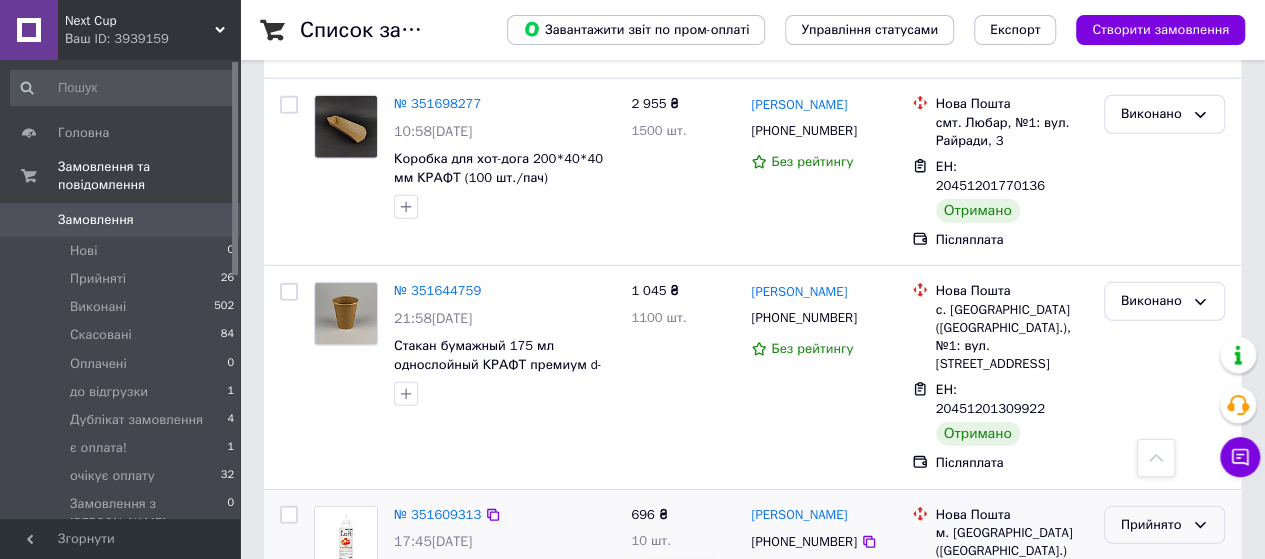 click on "Прийнято" at bounding box center [1152, 525] 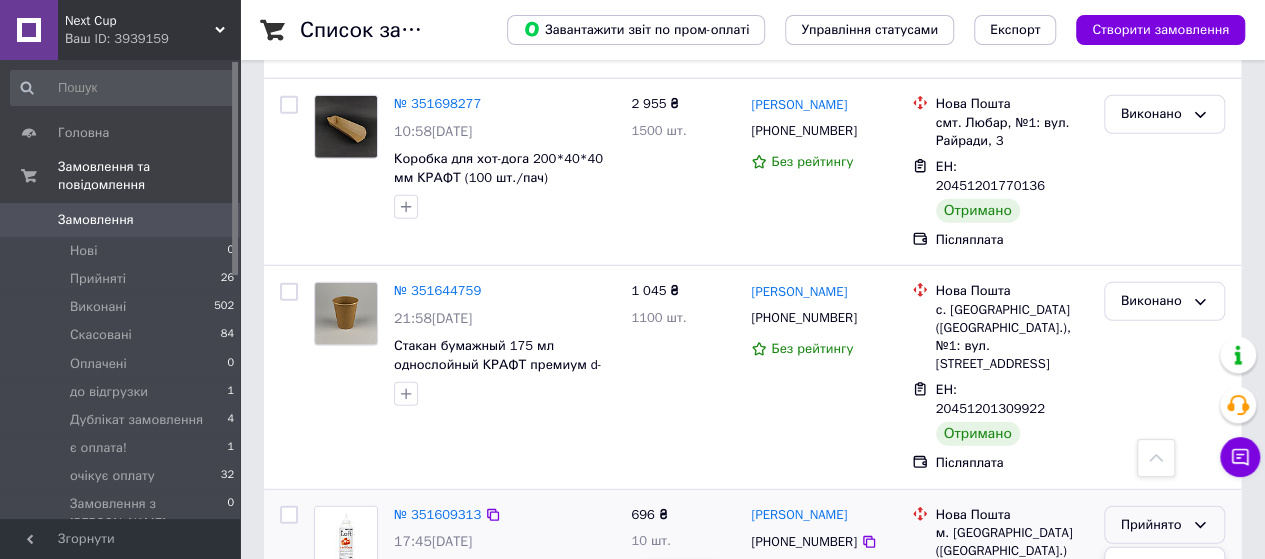 click on "Виконано" at bounding box center [1164, 566] 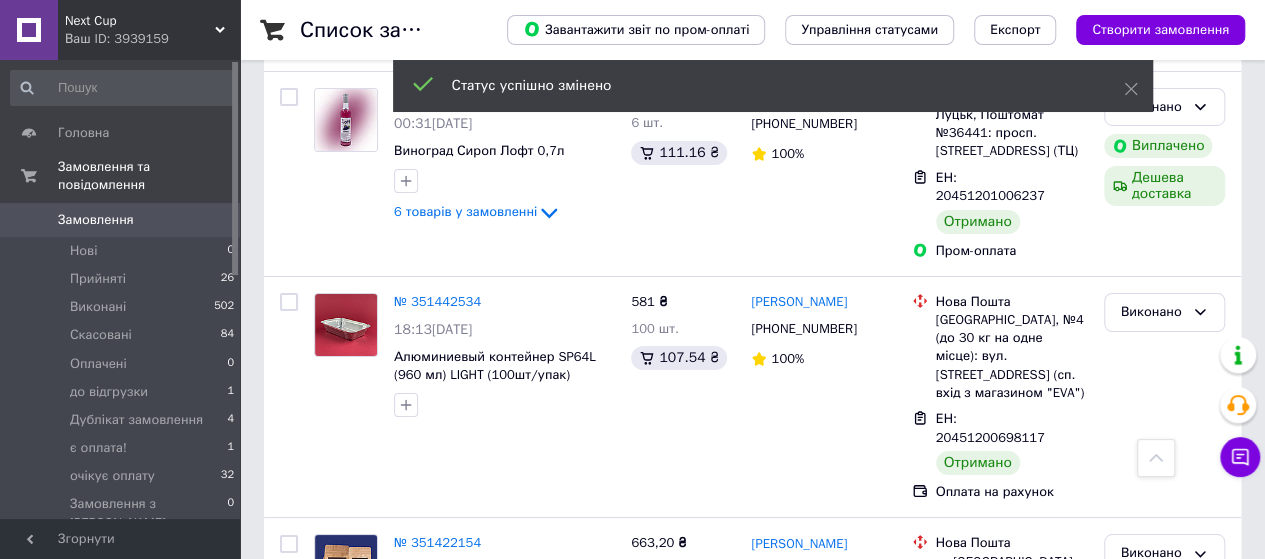 scroll, scrollTop: 3568, scrollLeft: 0, axis: vertical 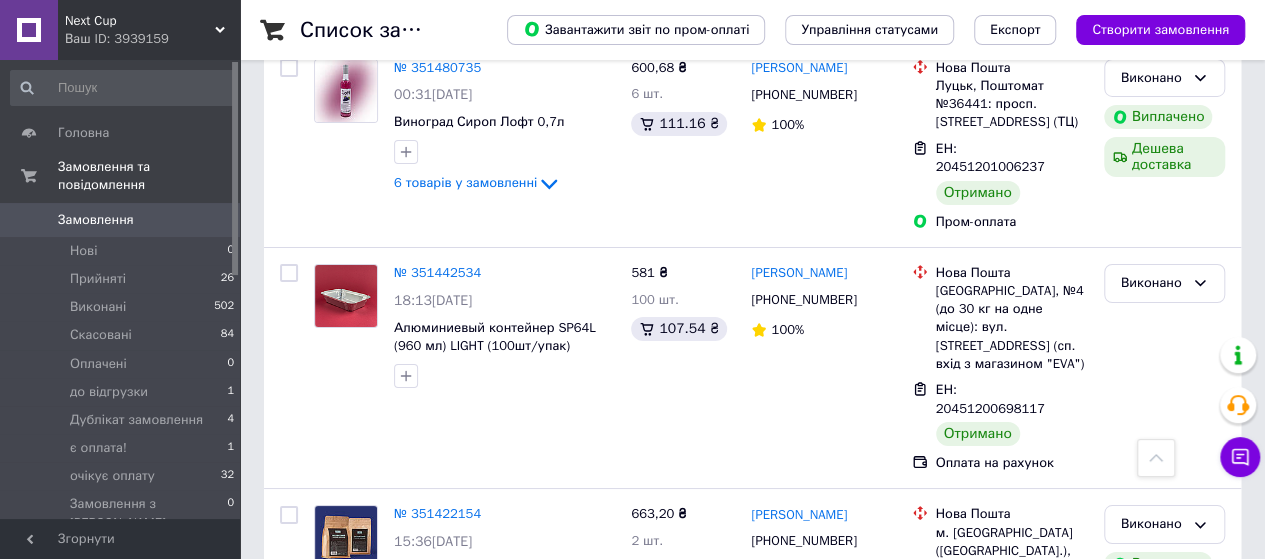 click on "2" at bounding box center (327, 980) 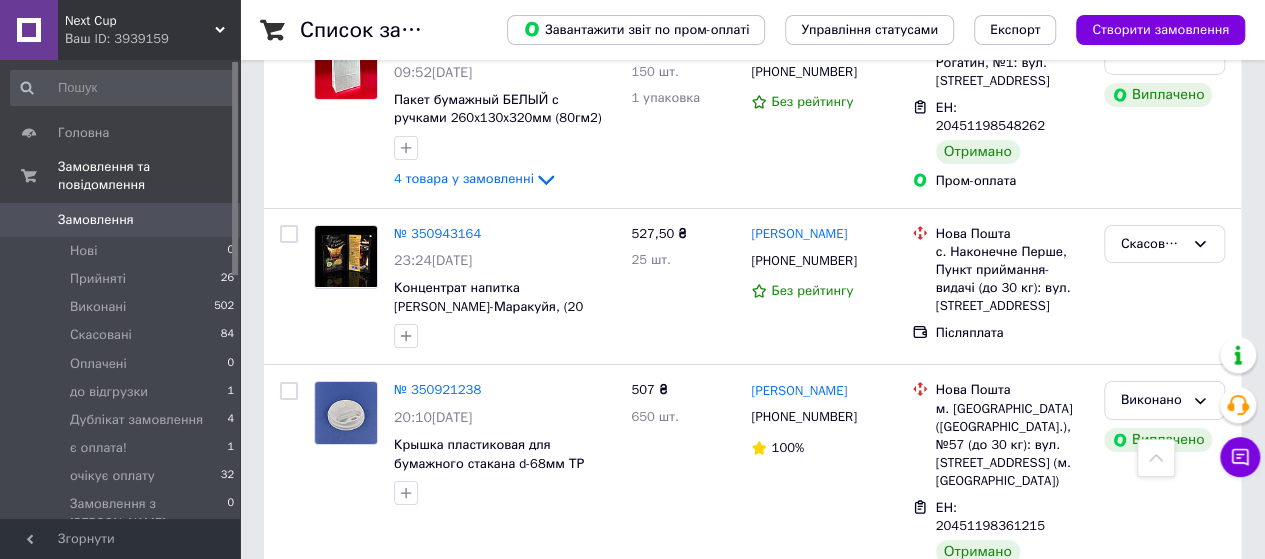 scroll, scrollTop: 3469, scrollLeft: 0, axis: vertical 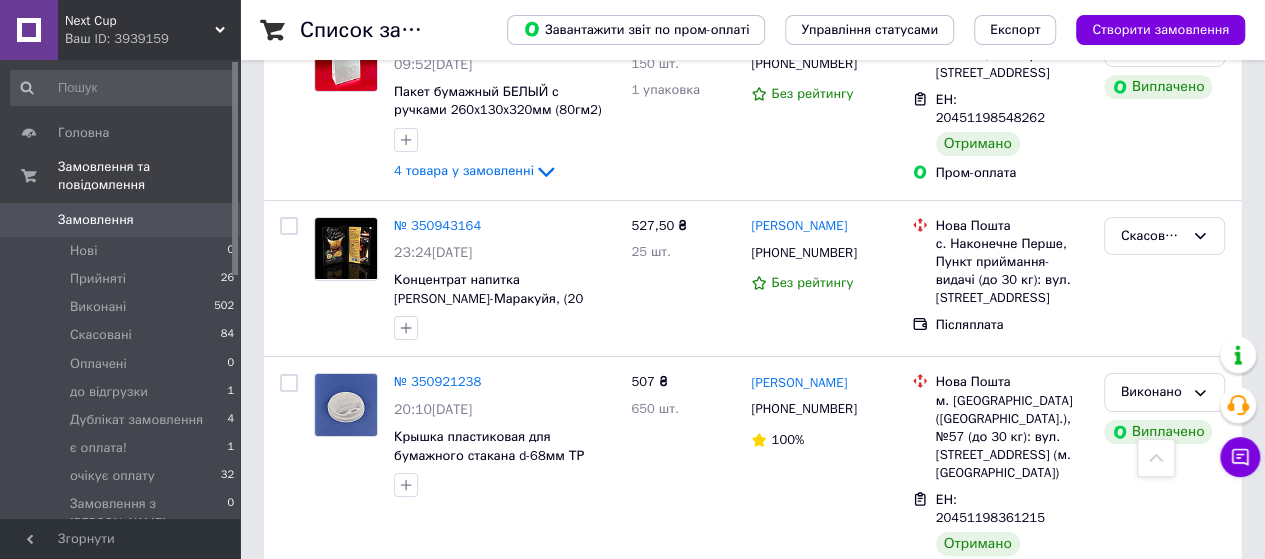 click on "3" at bounding box center [494, 848] 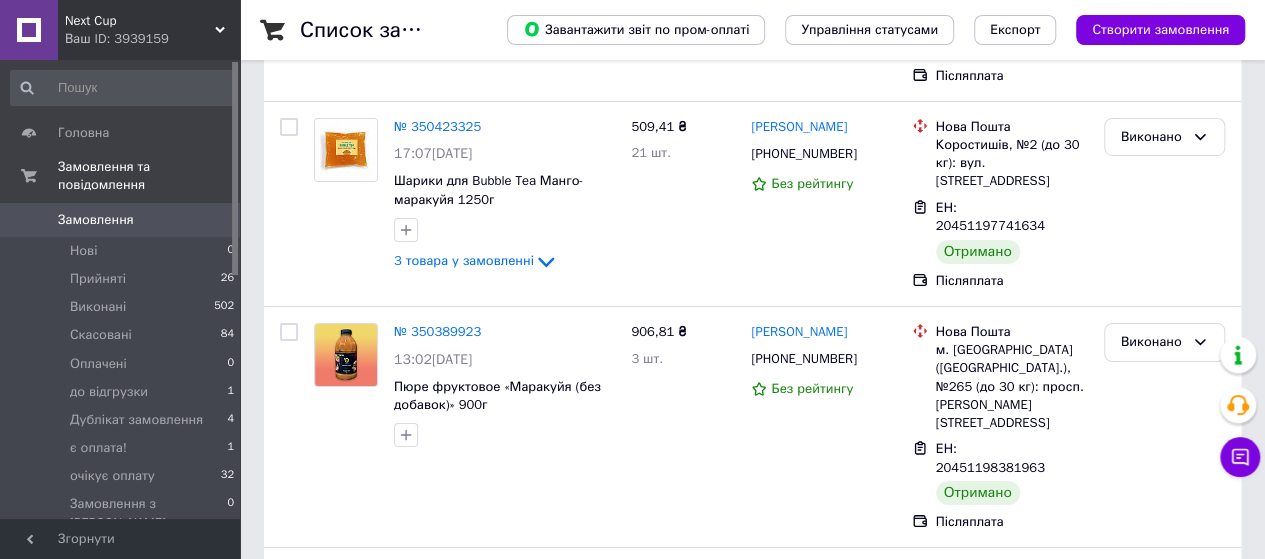 scroll, scrollTop: 0, scrollLeft: 0, axis: both 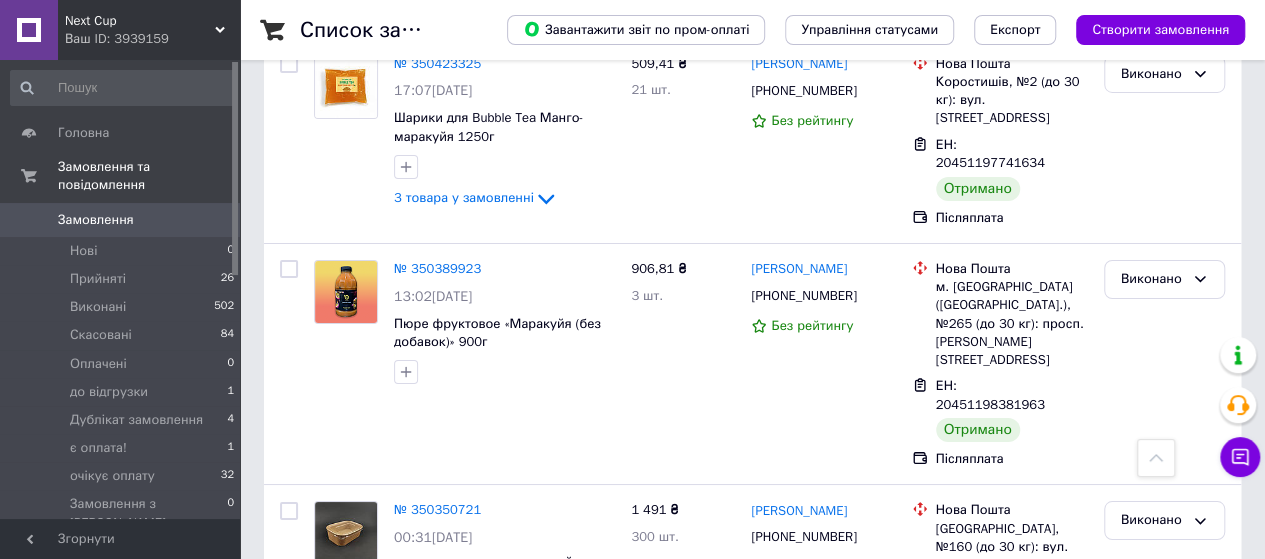 click on "4" at bounding box center [539, 1012] 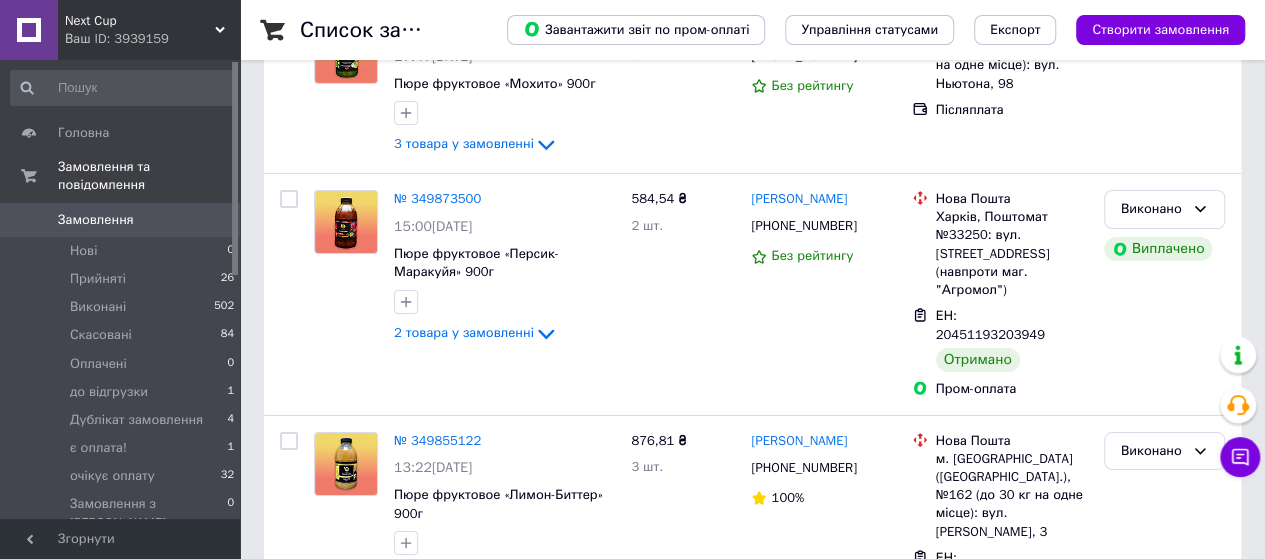 scroll, scrollTop: 0, scrollLeft: 0, axis: both 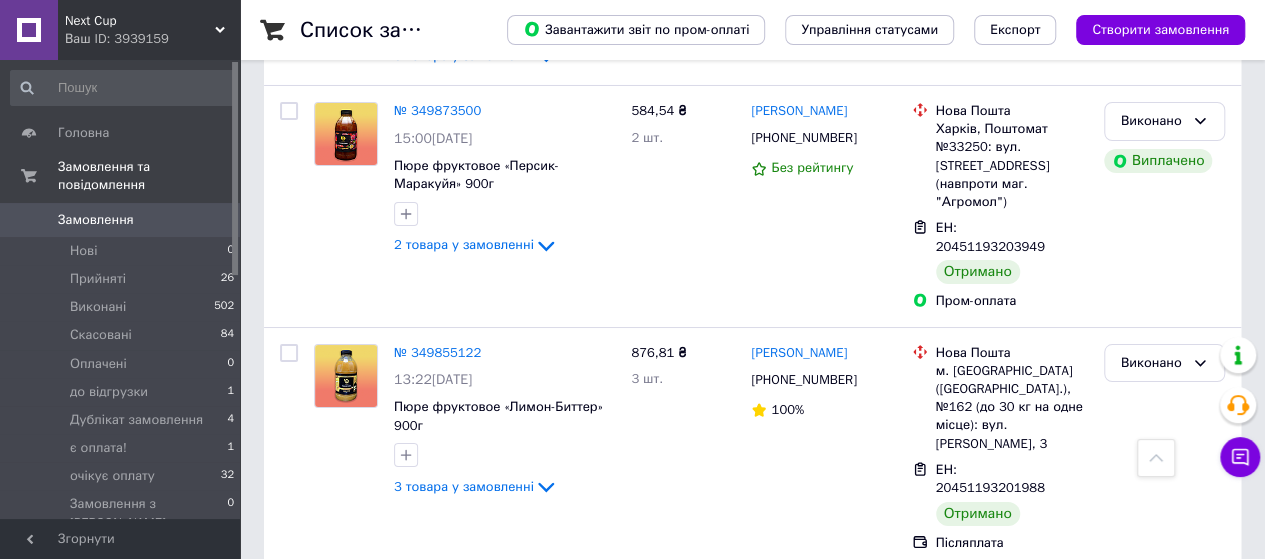 click on "1" at bounding box center [404, 836] 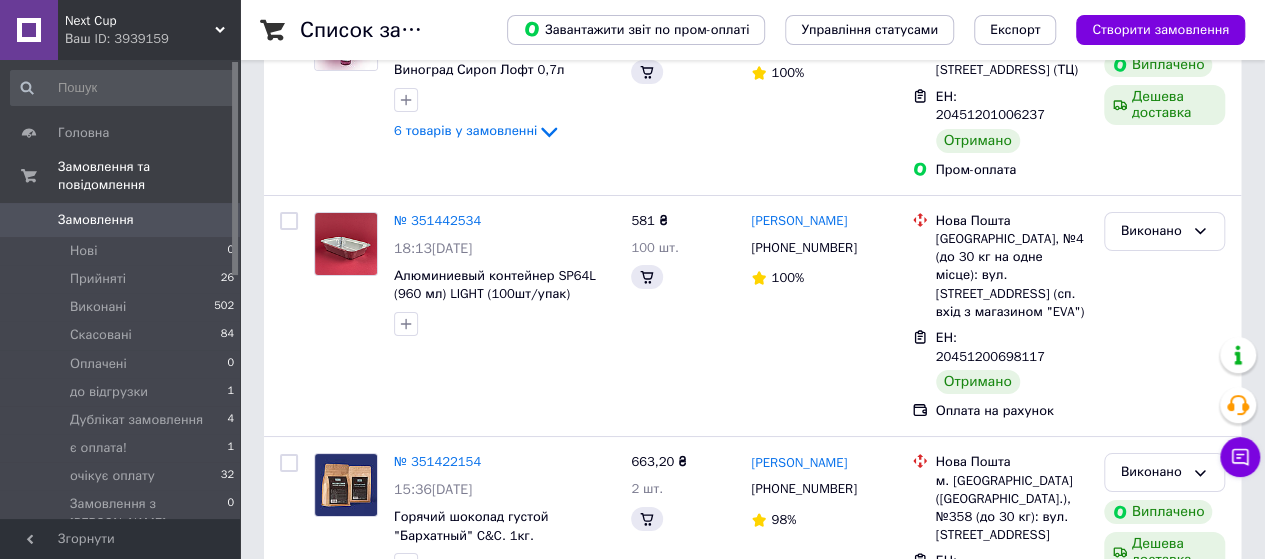 scroll, scrollTop: 0, scrollLeft: 0, axis: both 